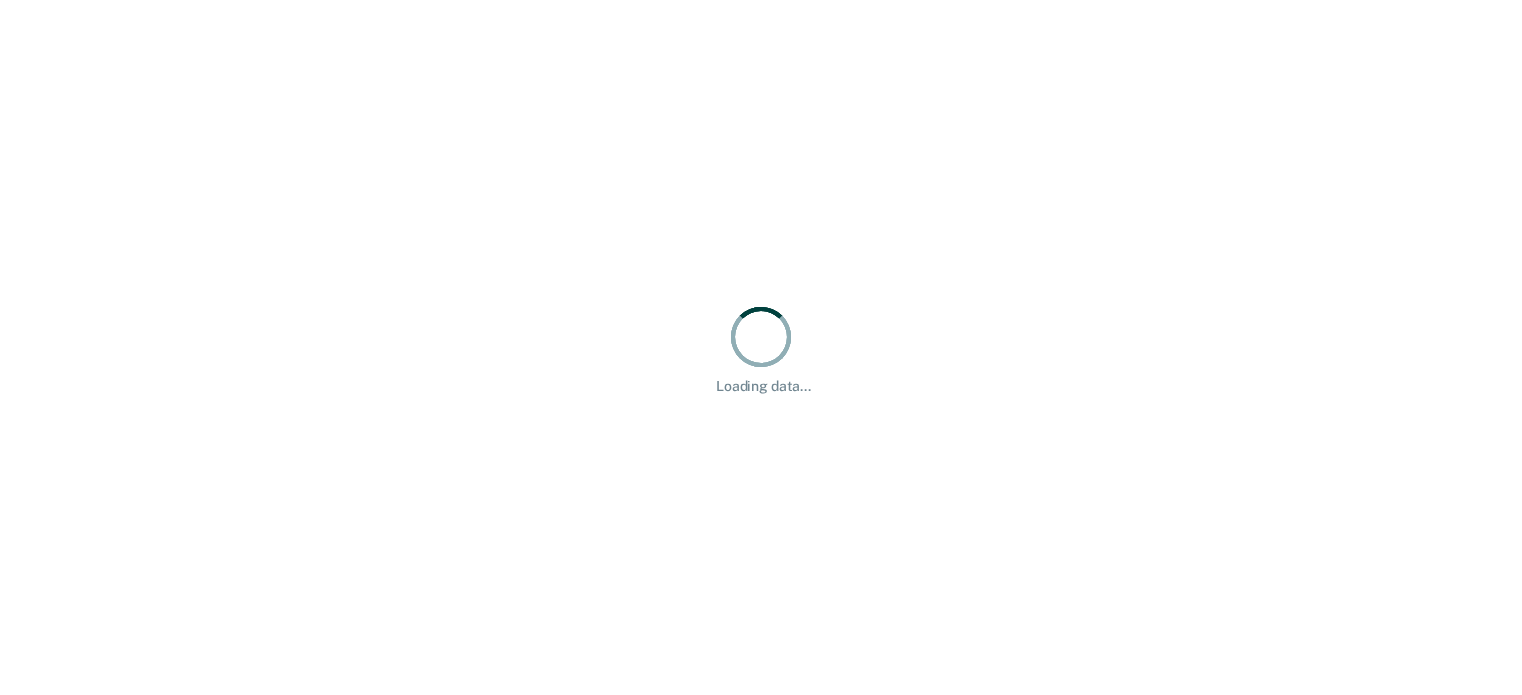 scroll, scrollTop: 0, scrollLeft: 0, axis: both 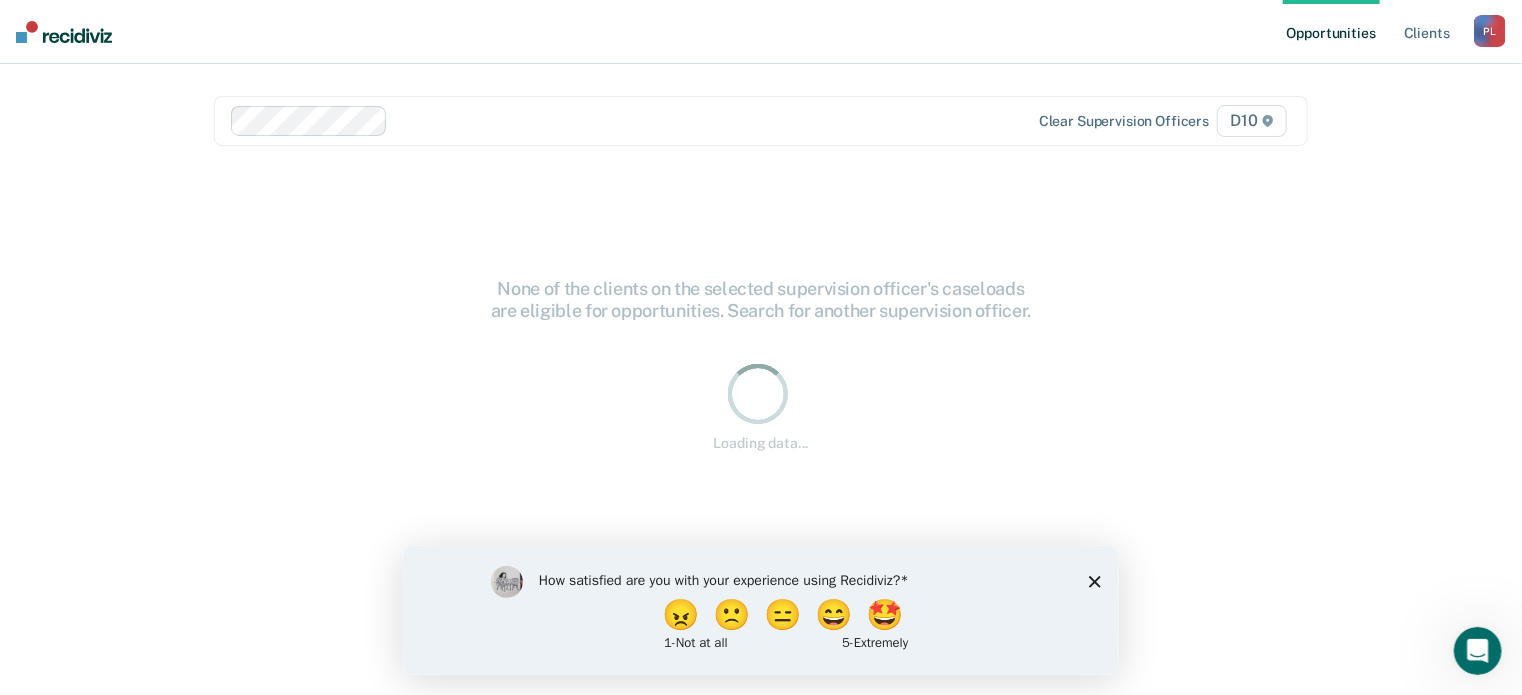 click on "How satisfied are you with your experience using Recidiviz? 😠 🙁 😑 😄 🤩 1  -  Not at all 5  -  Extremely" at bounding box center (760, 609) 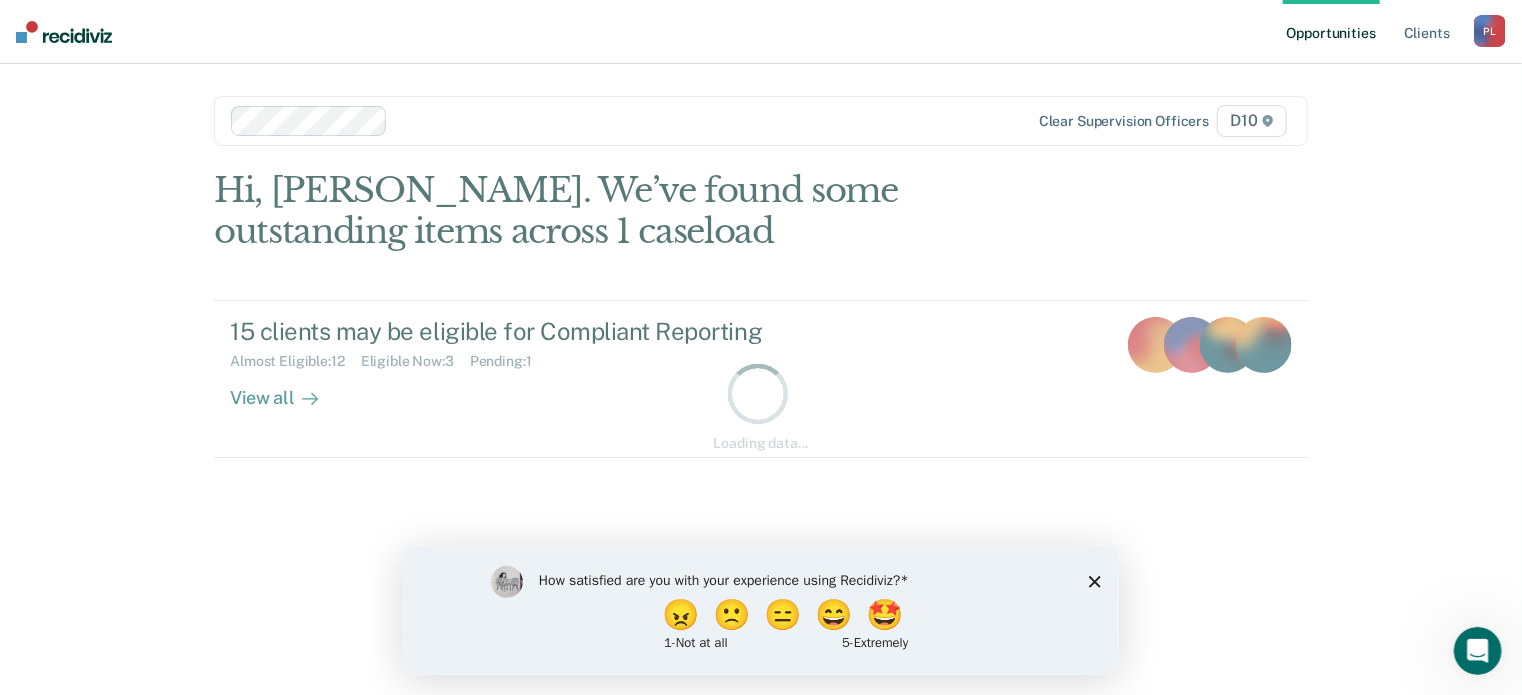 click on "How satisfied are you with your experience using Recidiviz? 😠 🙁 😑 😄 🤩 1  -  Not at all 5  -  Extremely" at bounding box center [760, 609] 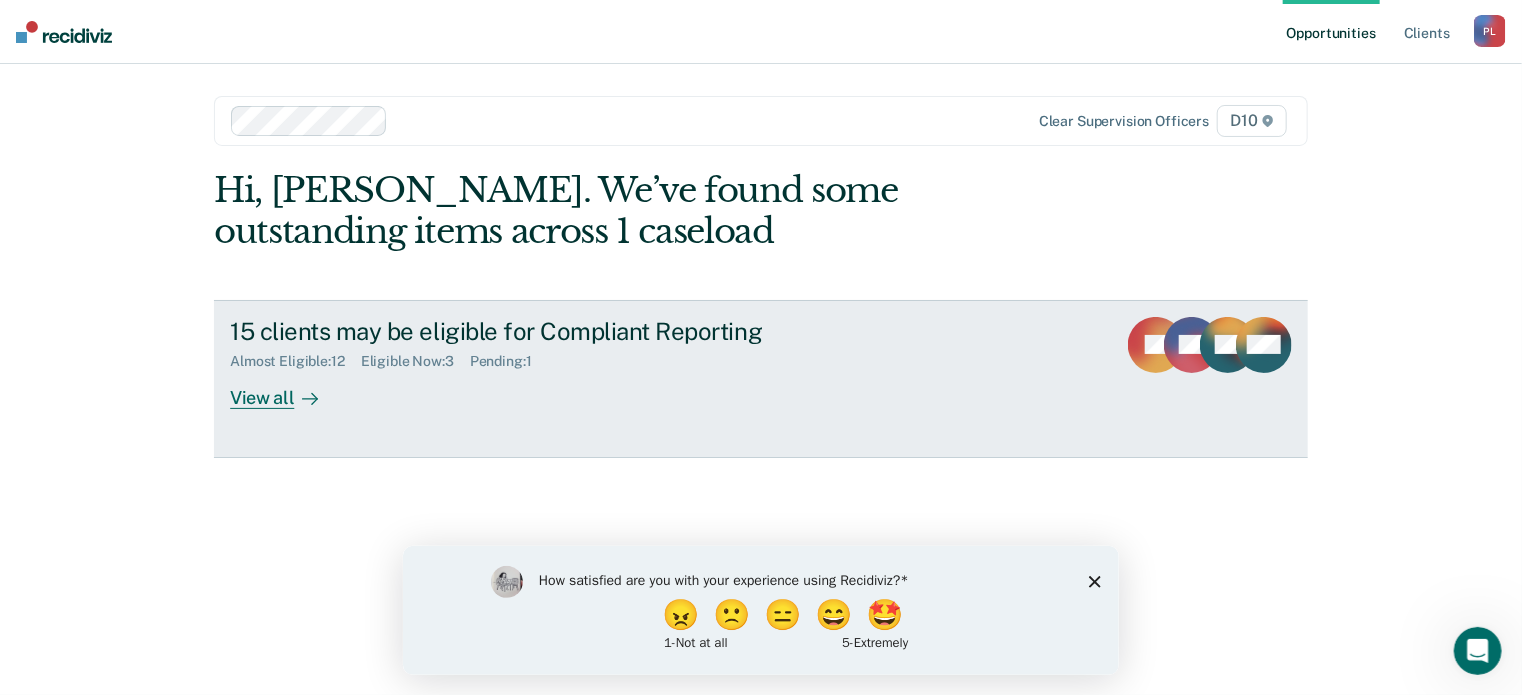 click on "View all" at bounding box center [286, 389] 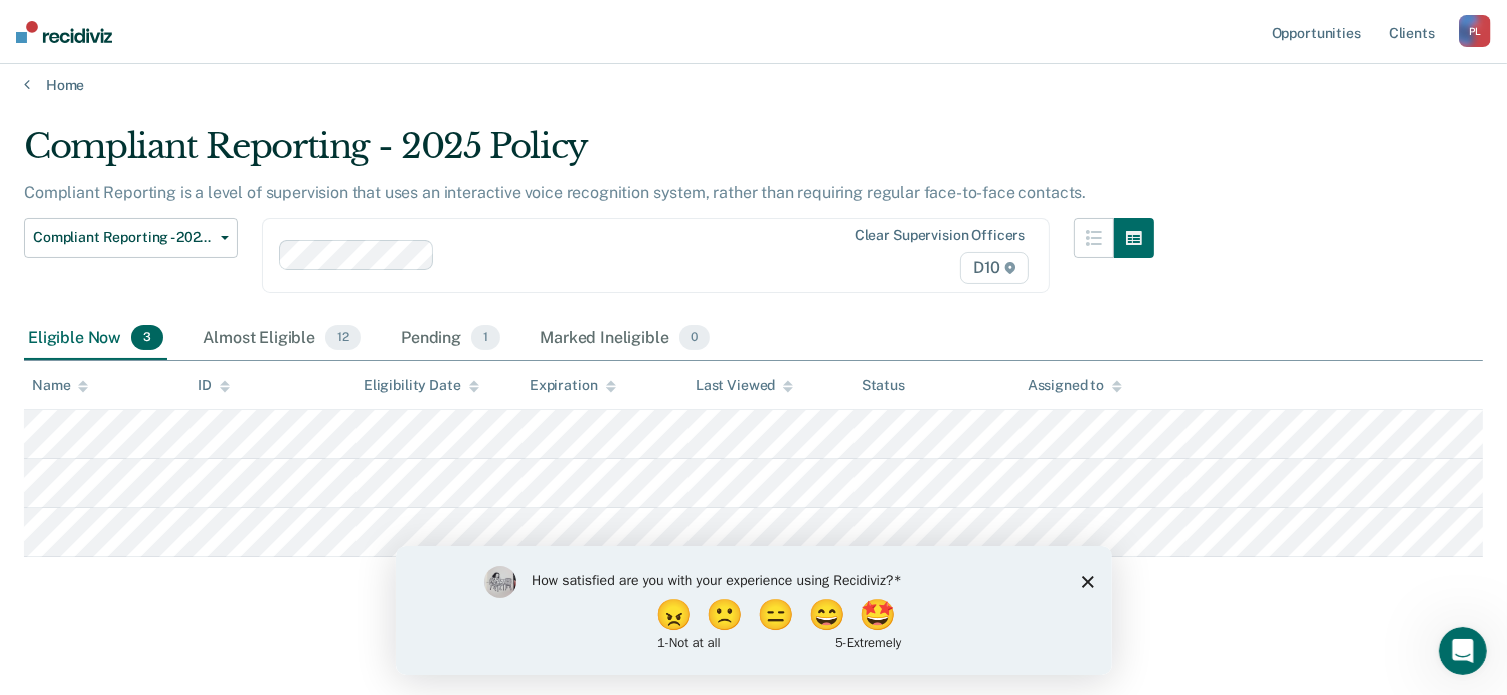 scroll, scrollTop: 16, scrollLeft: 0, axis: vertical 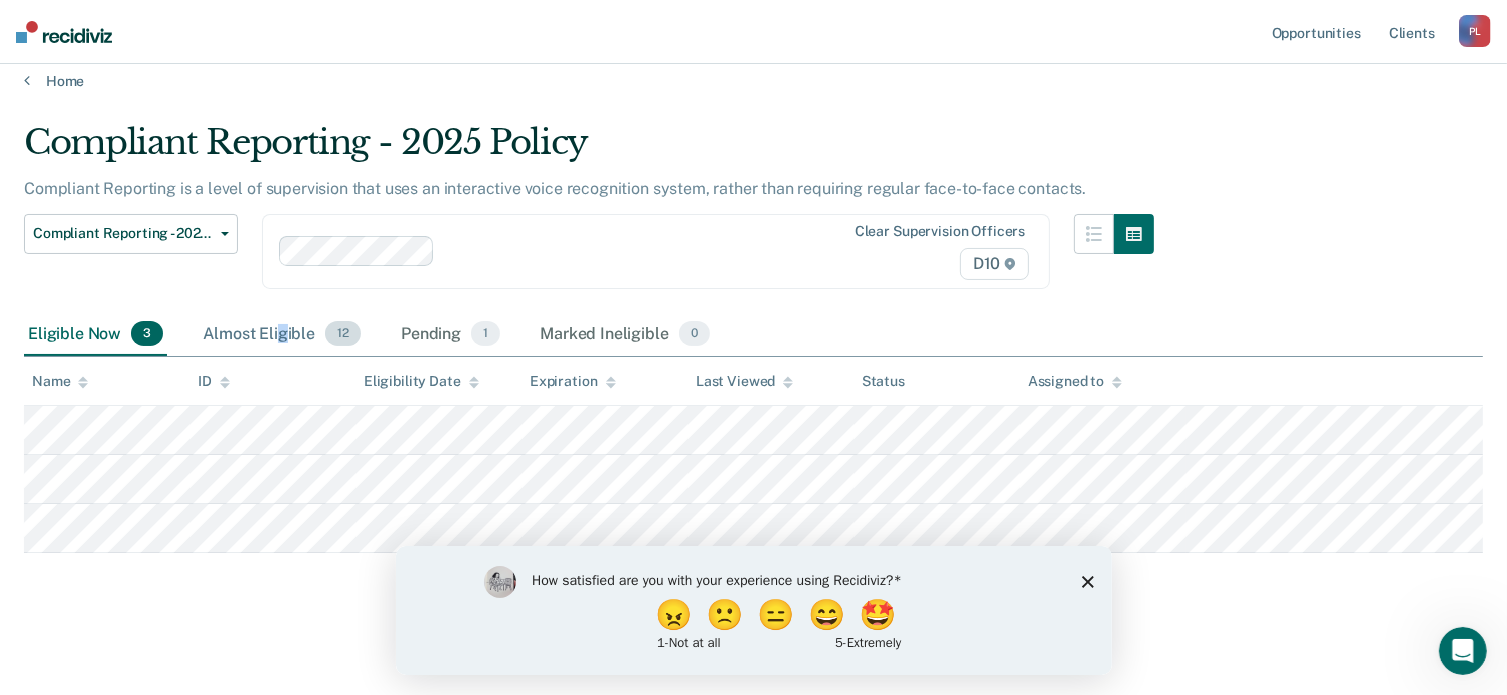 click on "Almost Eligible 12" at bounding box center [282, 335] 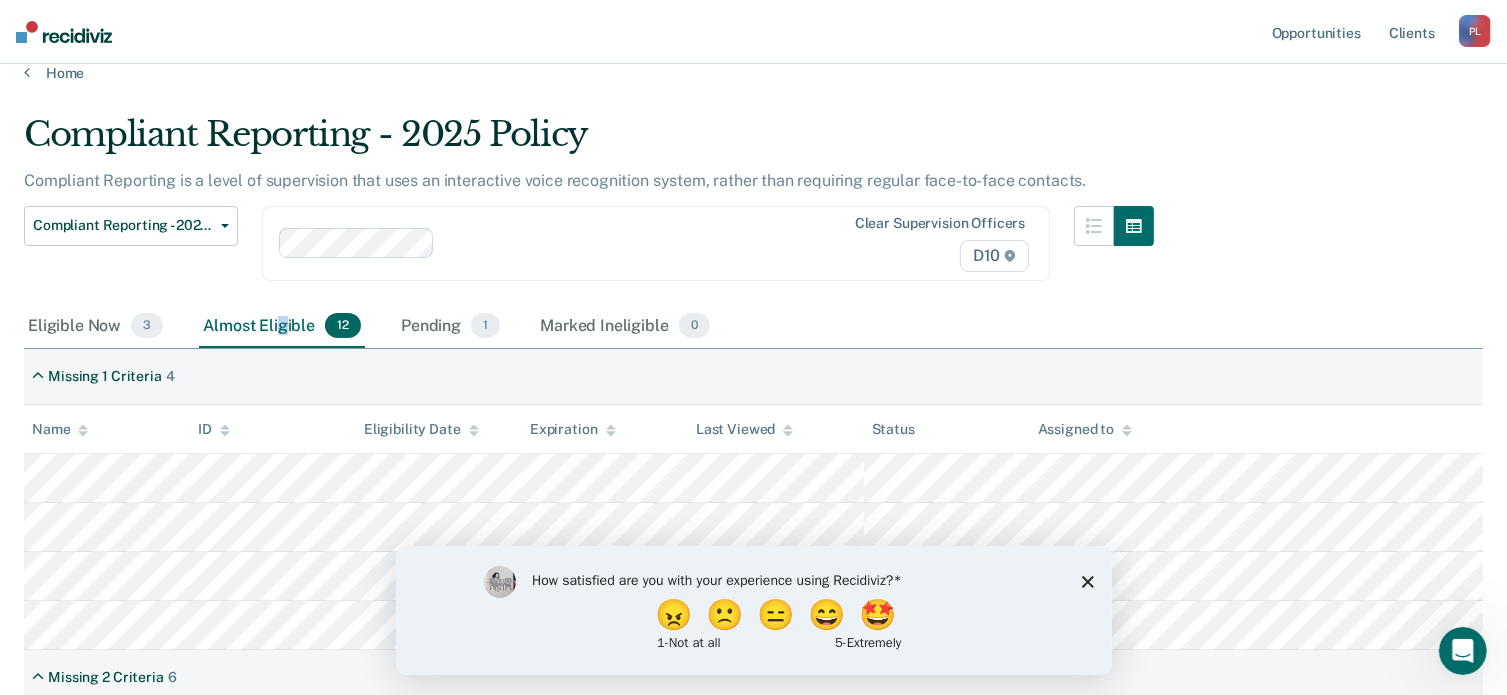 scroll, scrollTop: 23, scrollLeft: 0, axis: vertical 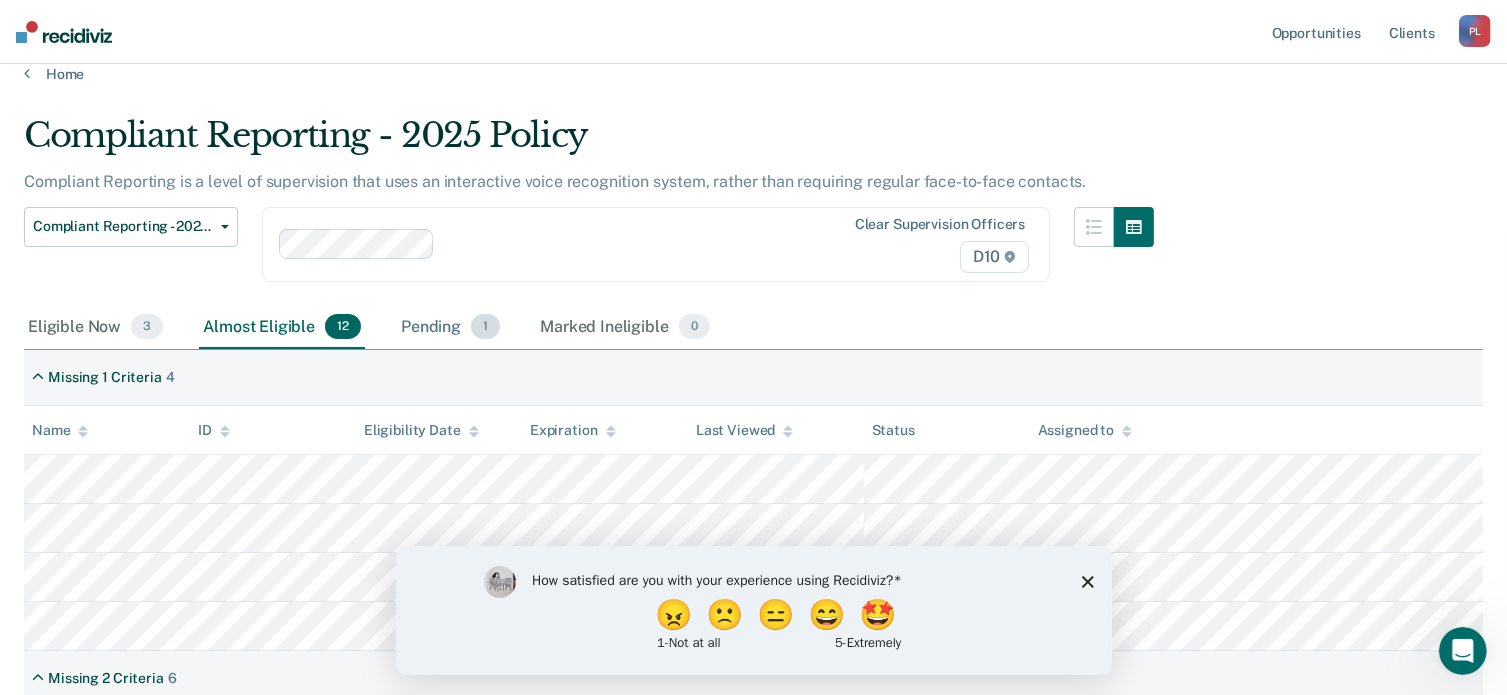 click on "Pending 1" at bounding box center [450, 328] 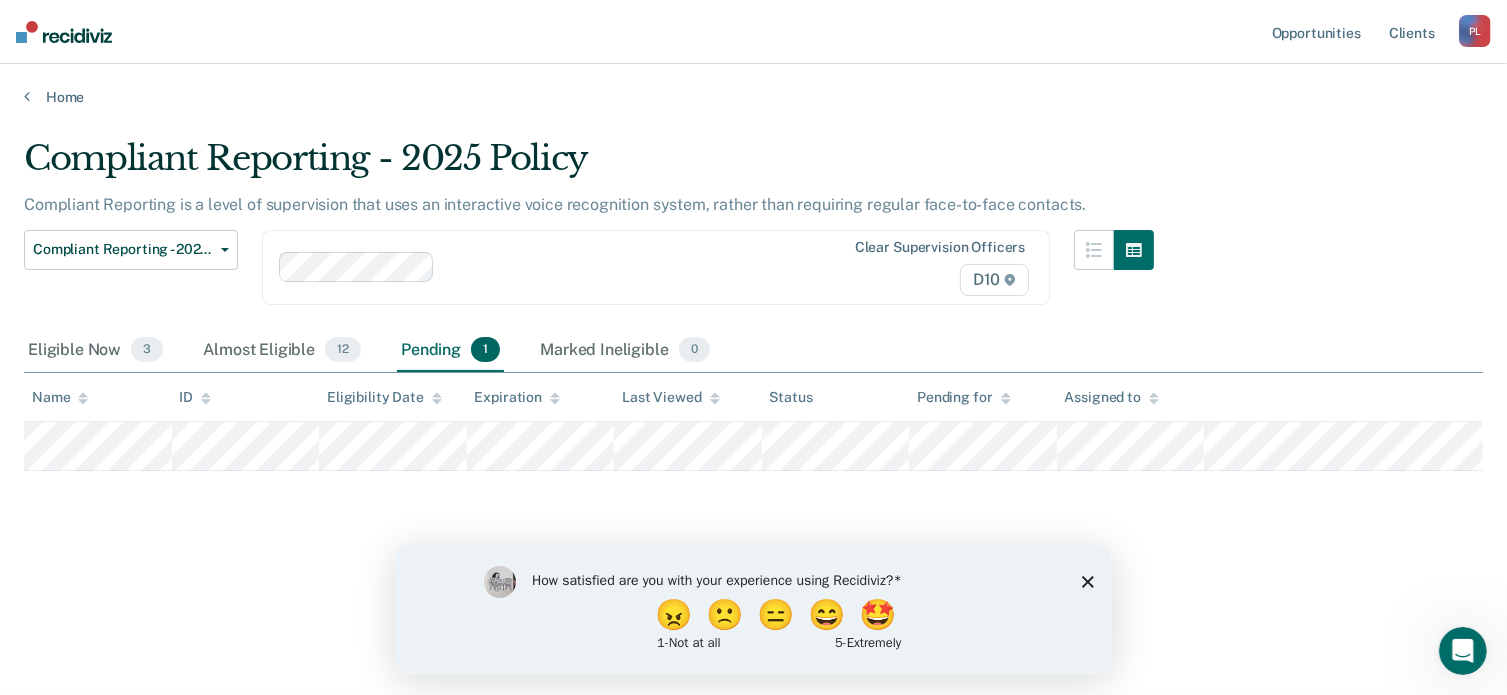 scroll, scrollTop: 0, scrollLeft: 0, axis: both 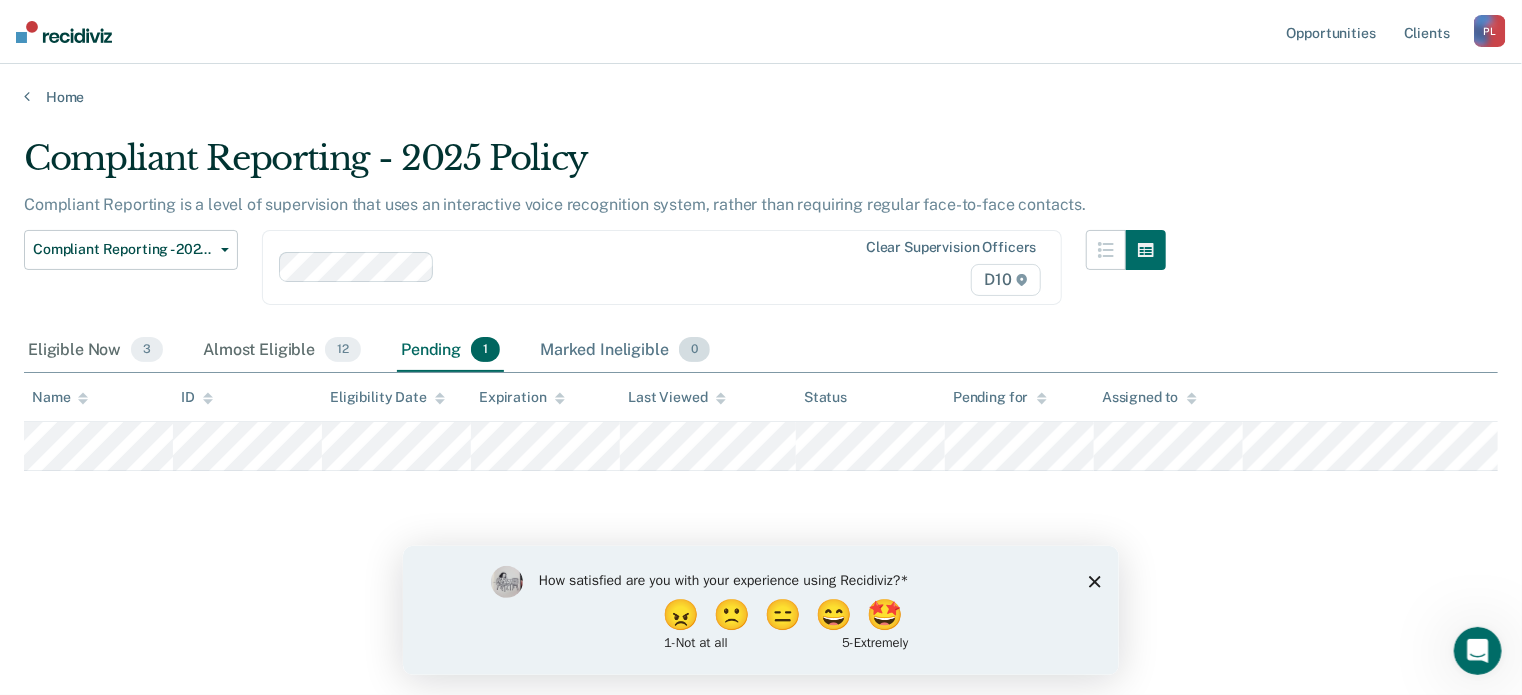 click on "Marked Ineligible 0" at bounding box center (625, 351) 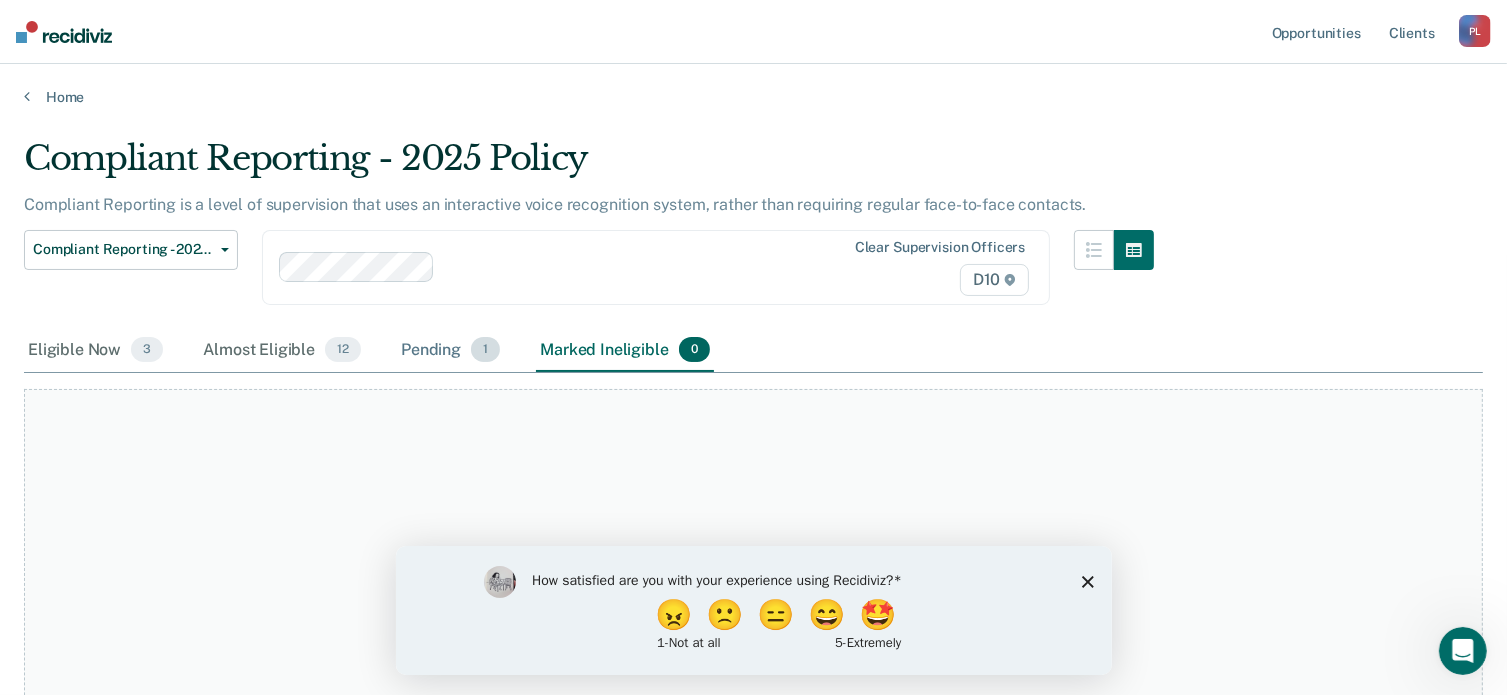 click on "Pending 1" at bounding box center (450, 351) 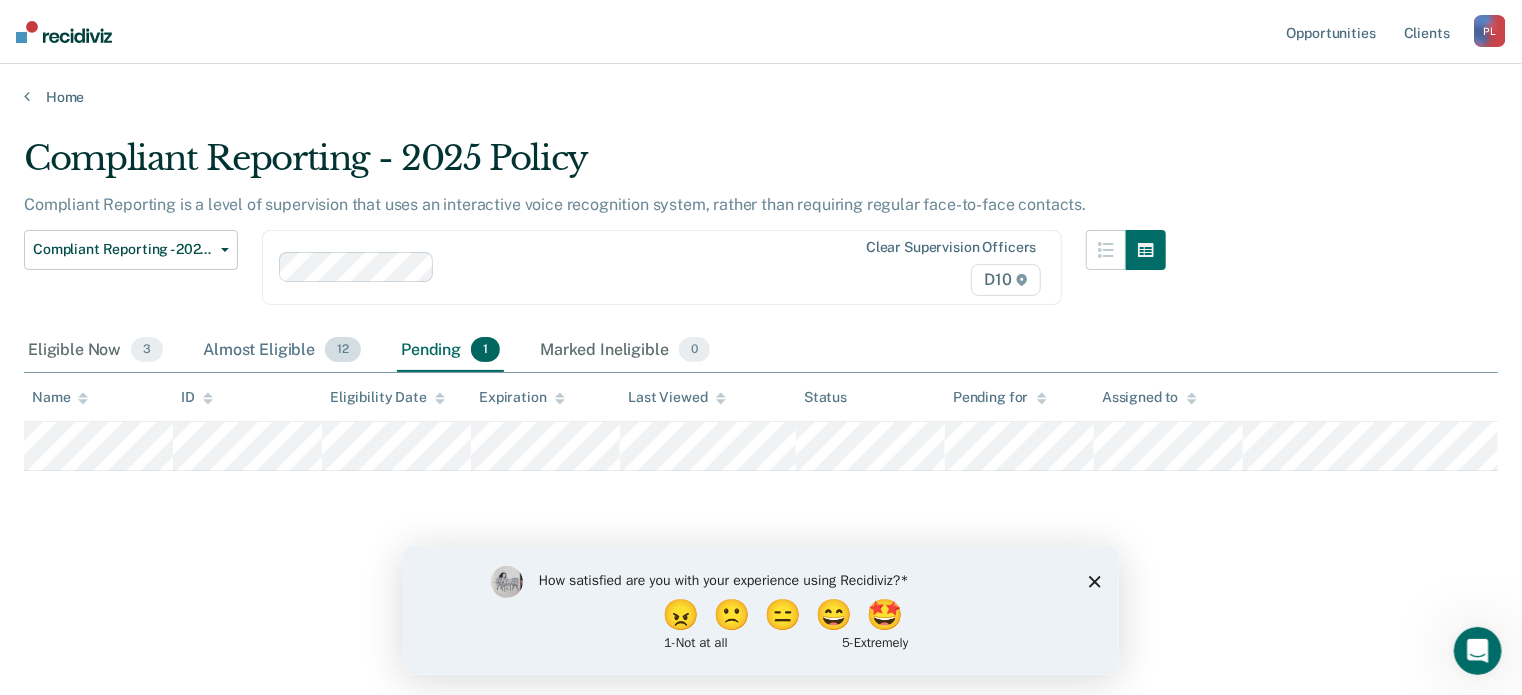 click on "Almost Eligible 12" at bounding box center (282, 351) 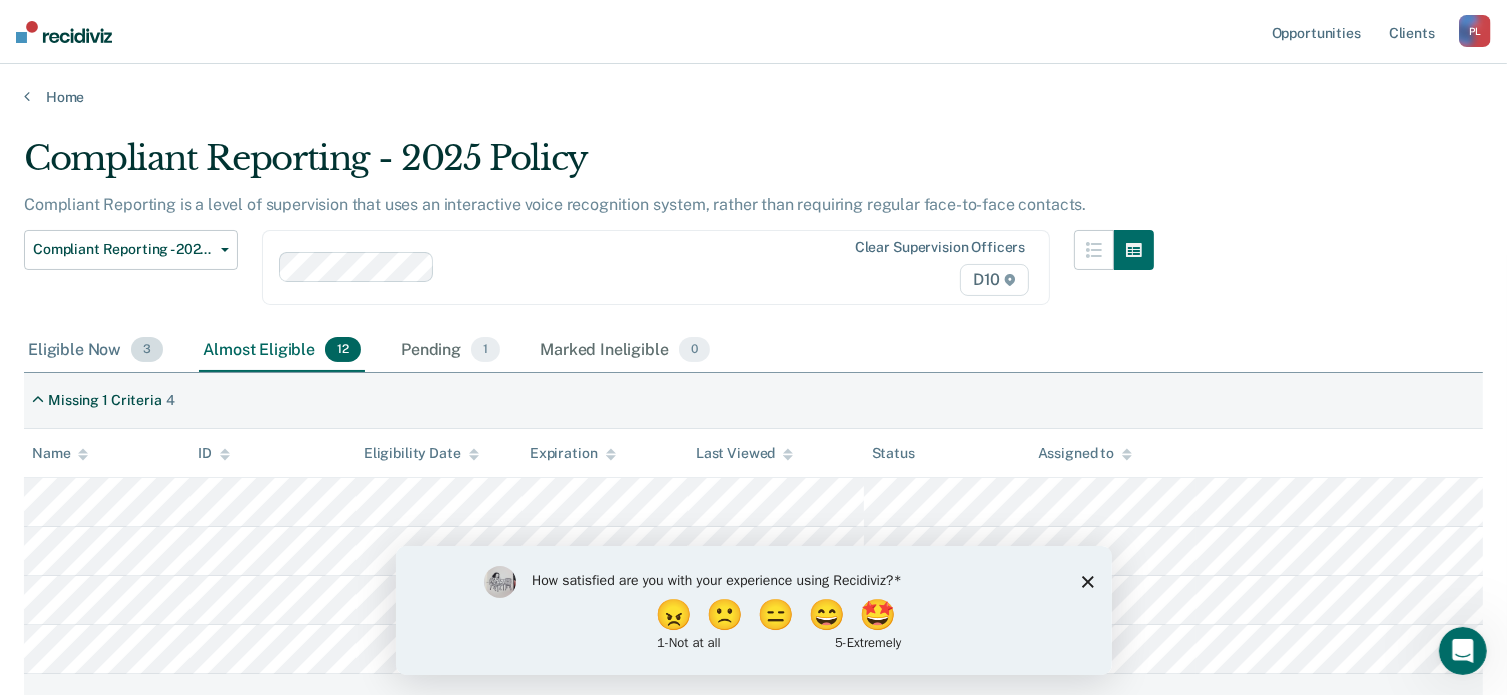 click on "Eligible Now 3" at bounding box center (95, 351) 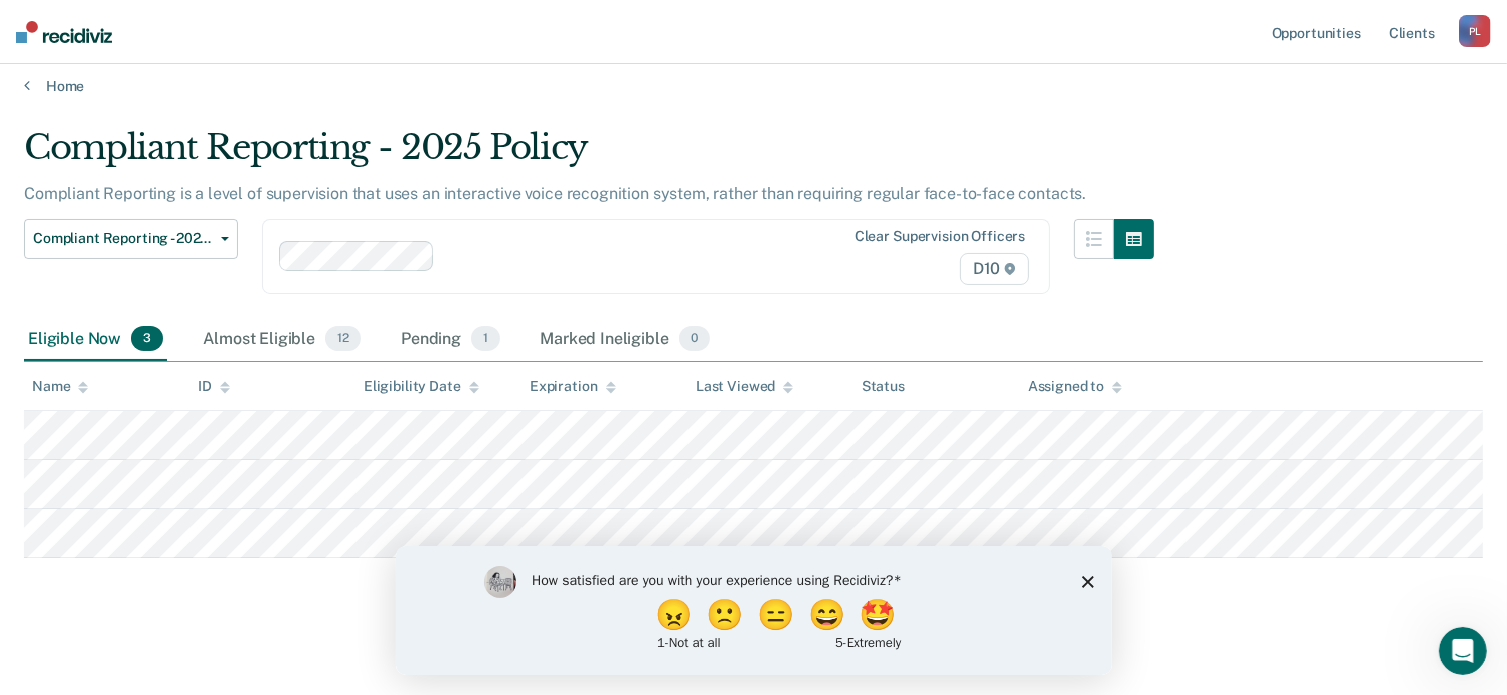 scroll, scrollTop: 16, scrollLeft: 0, axis: vertical 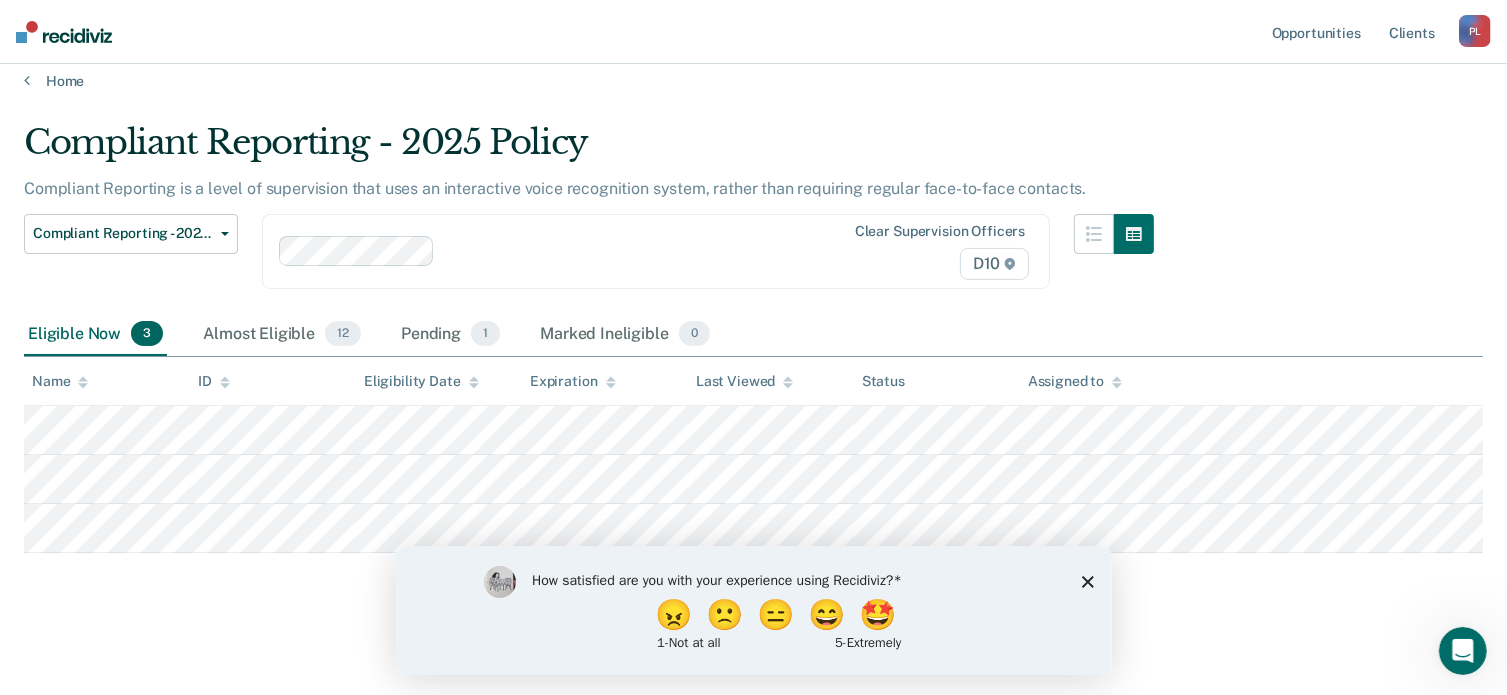 click on "How satisfied are you with your experience using Recidiviz? 😠 🙁 😑 😄 🤩 1  -  Not at all 5  -  Extremely" at bounding box center [753, 609] 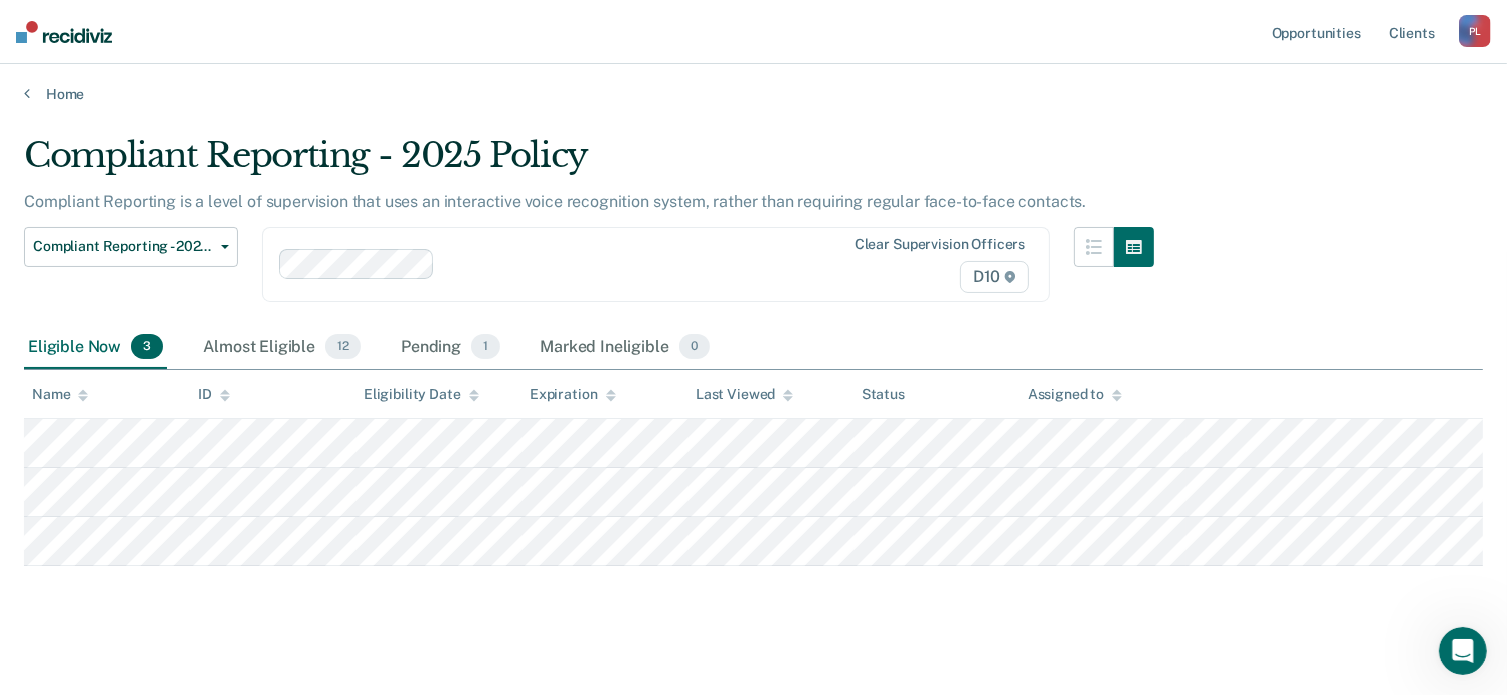 scroll, scrollTop: 0, scrollLeft: 0, axis: both 